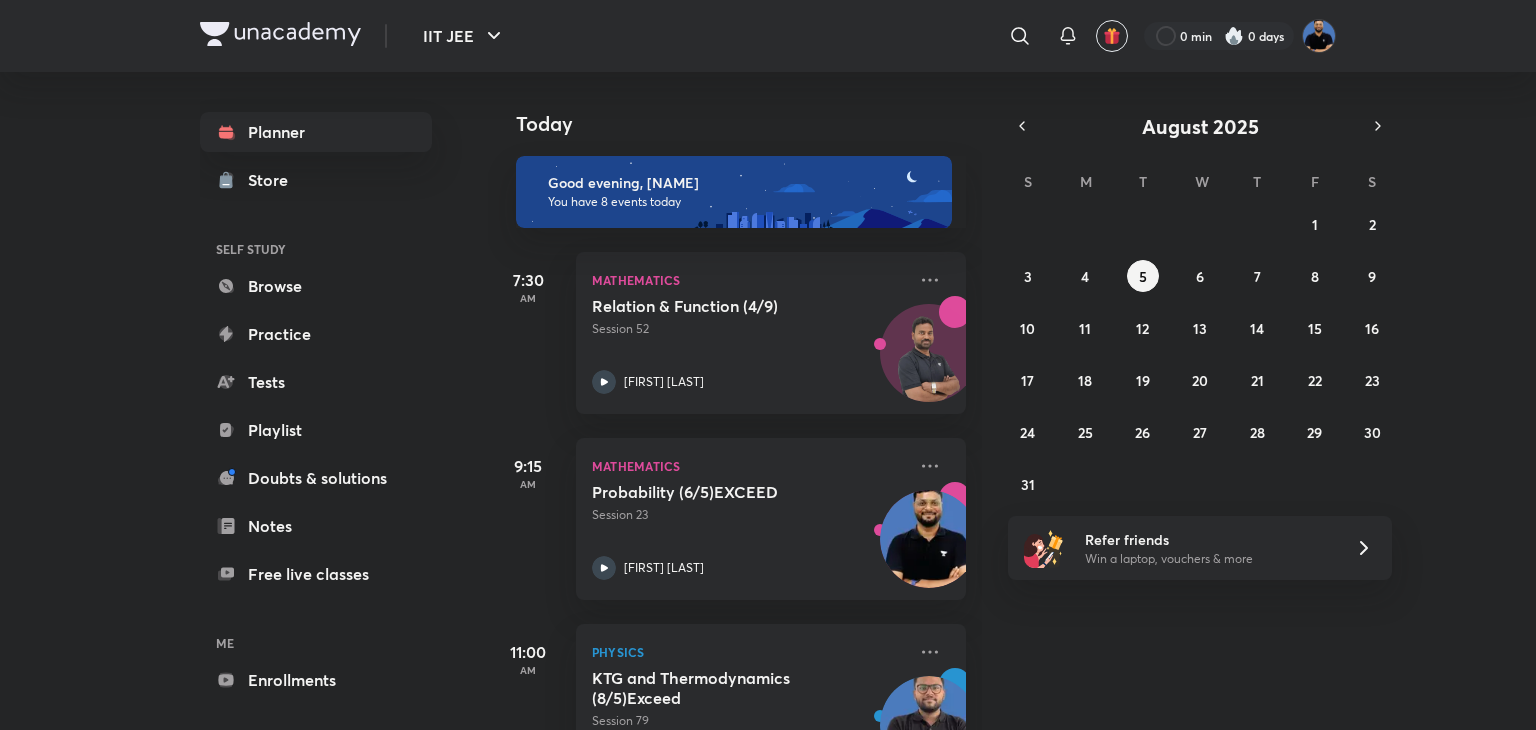 scroll, scrollTop: 0, scrollLeft: 0, axis: both 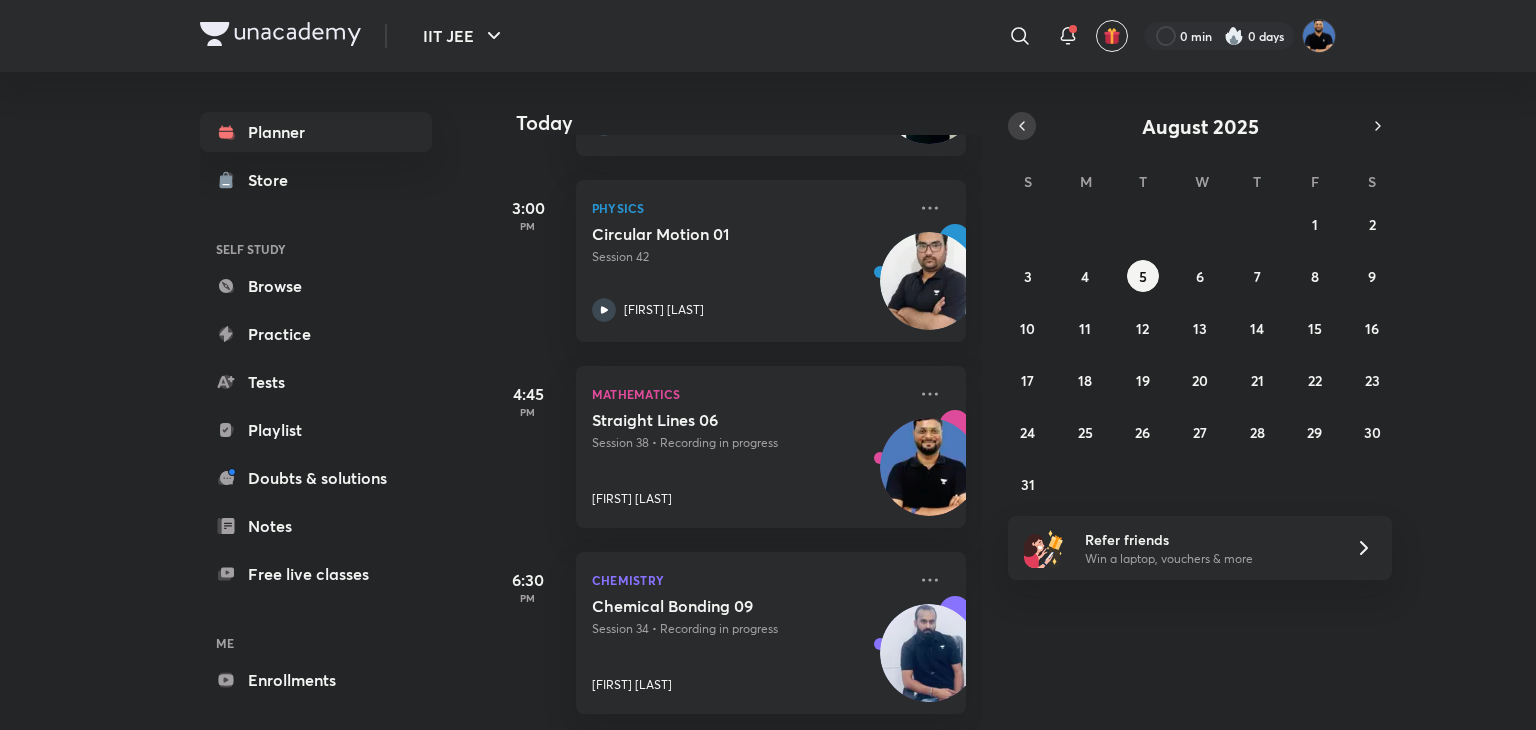 click 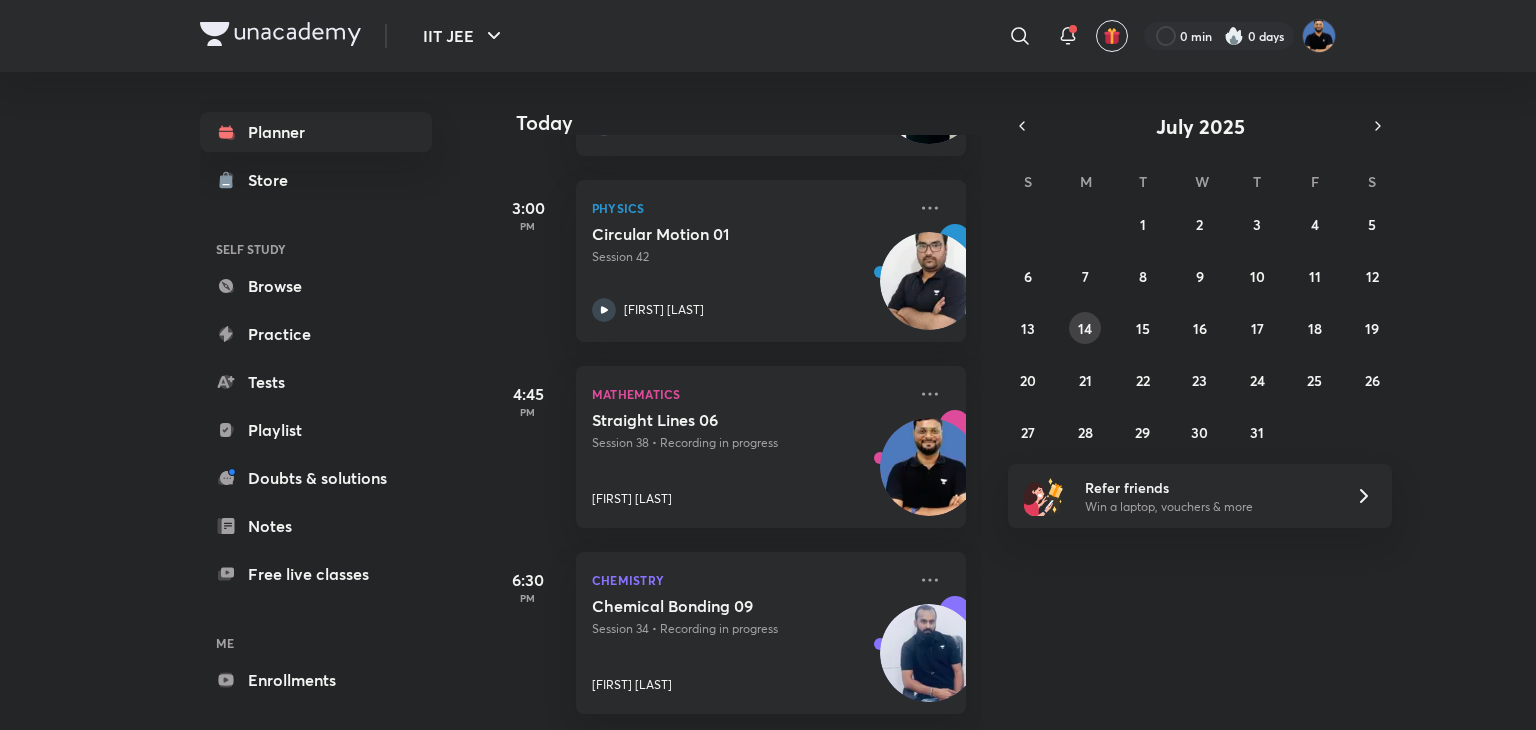click on "14" at bounding box center (1085, 328) 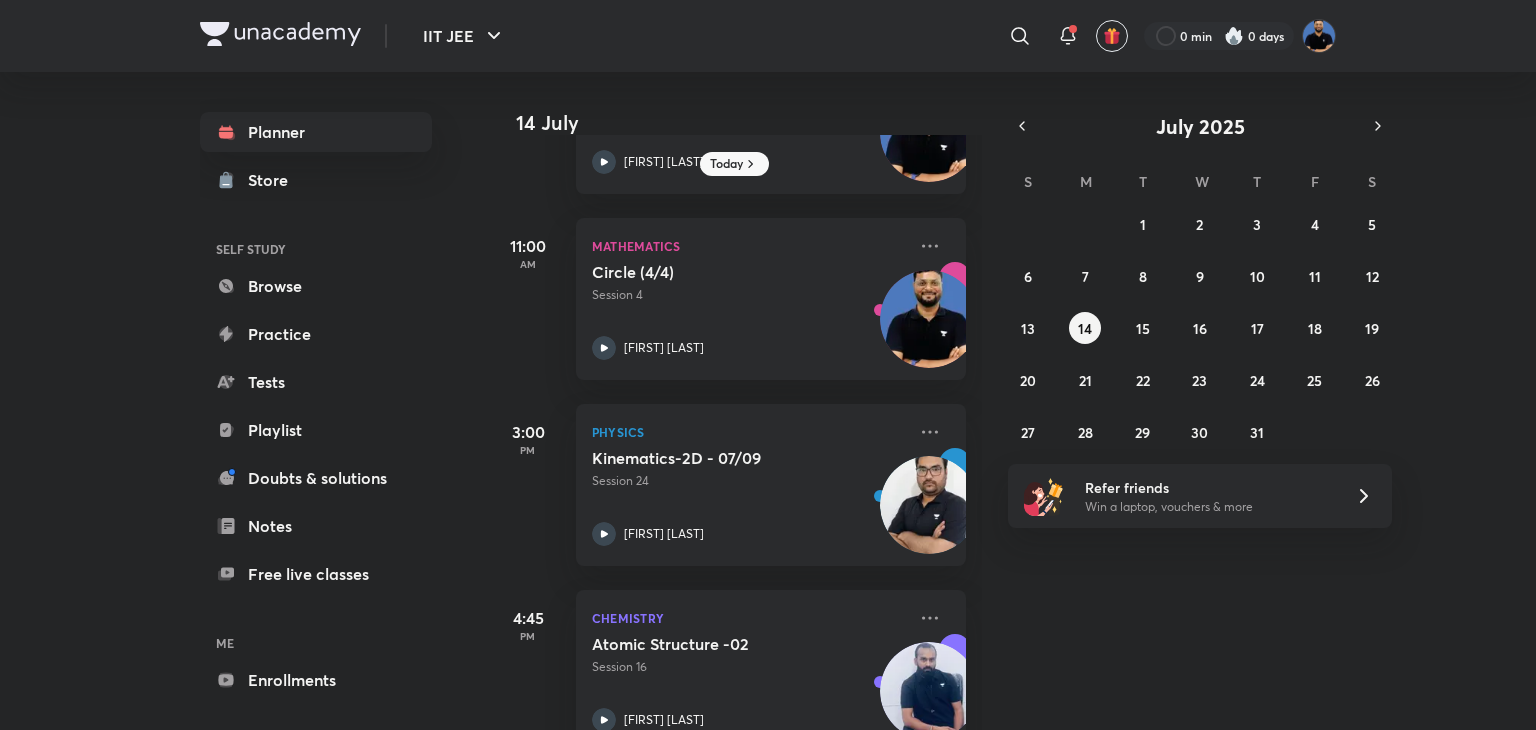 scroll, scrollTop: 0, scrollLeft: 0, axis: both 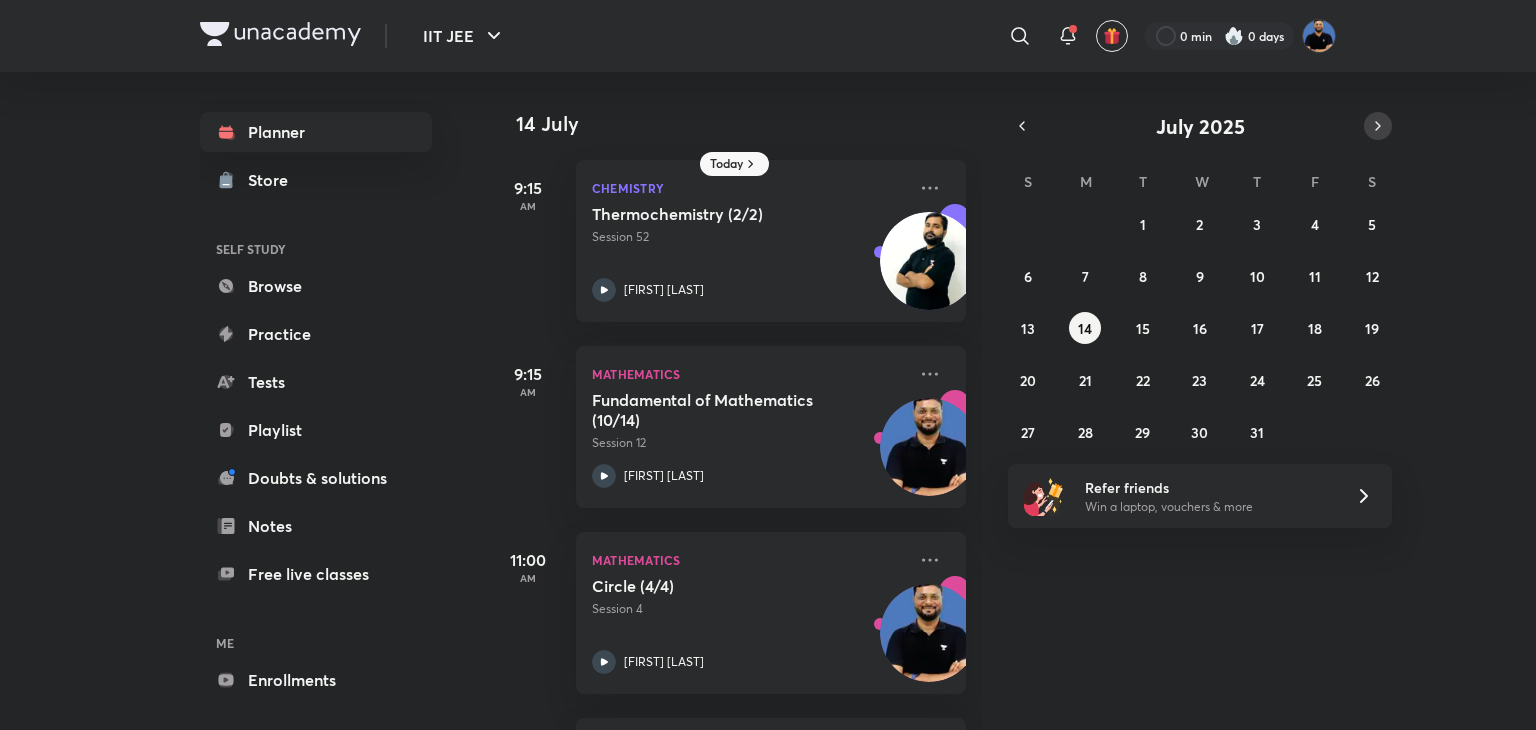 click at bounding box center (1378, 126) 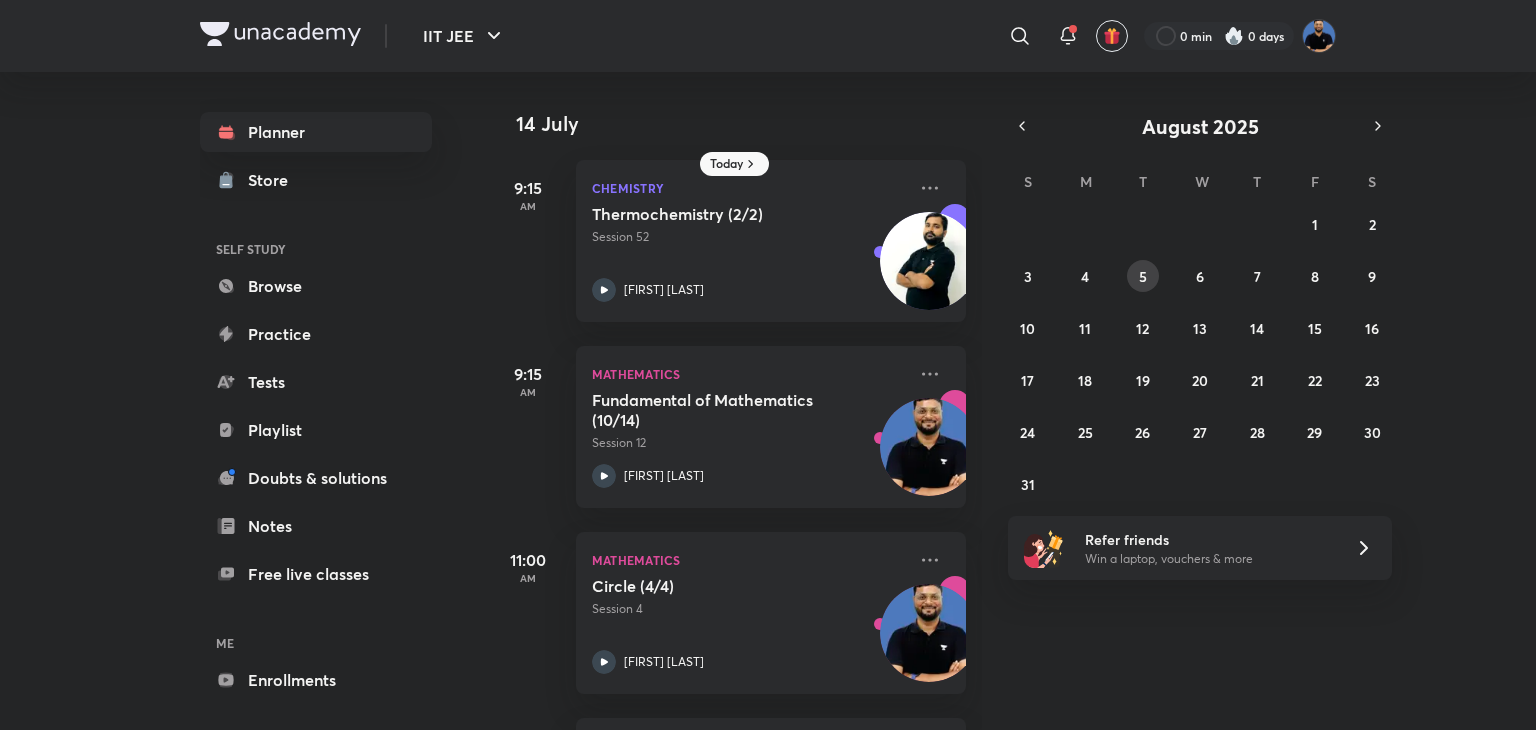 click on "5" at bounding box center [1143, 276] 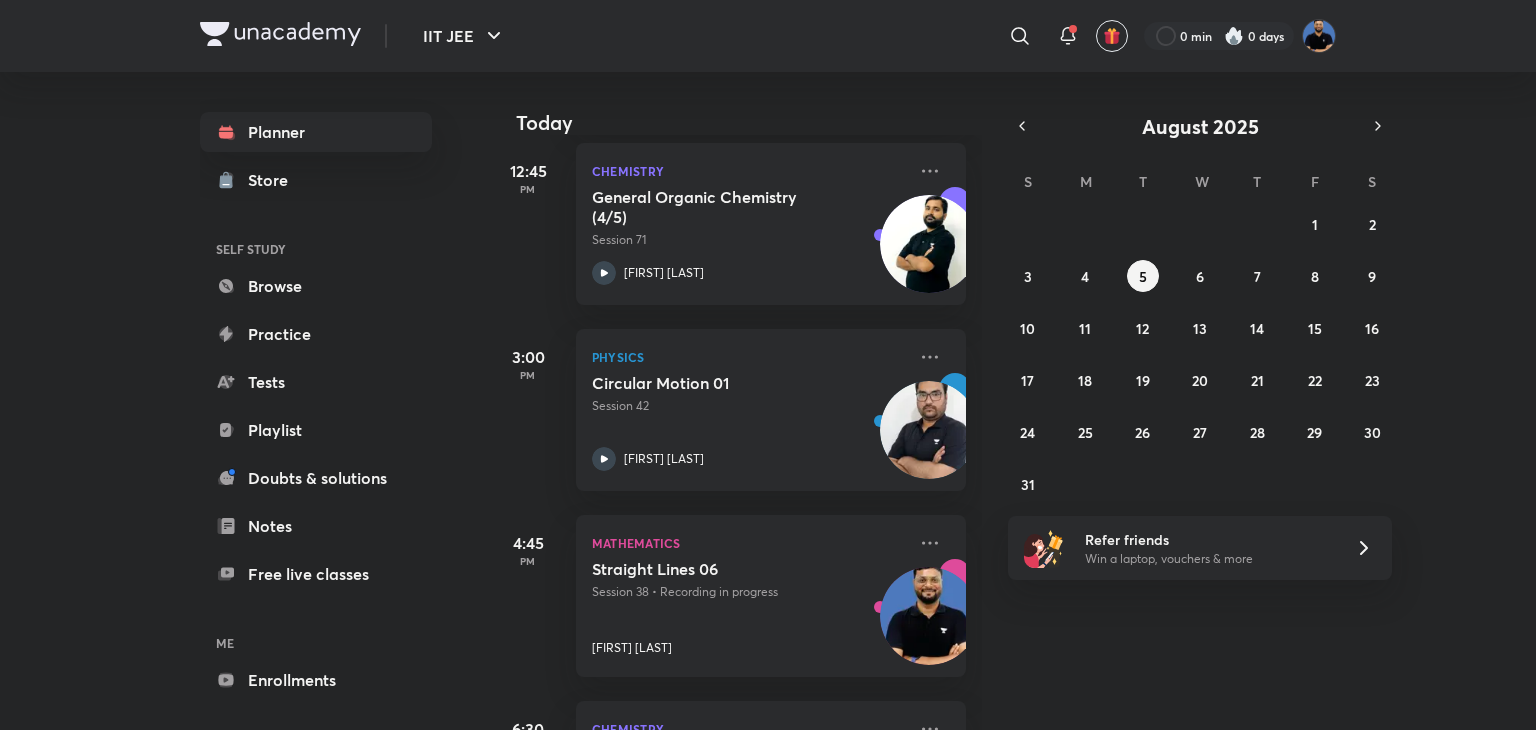 scroll, scrollTop: 852, scrollLeft: 0, axis: vertical 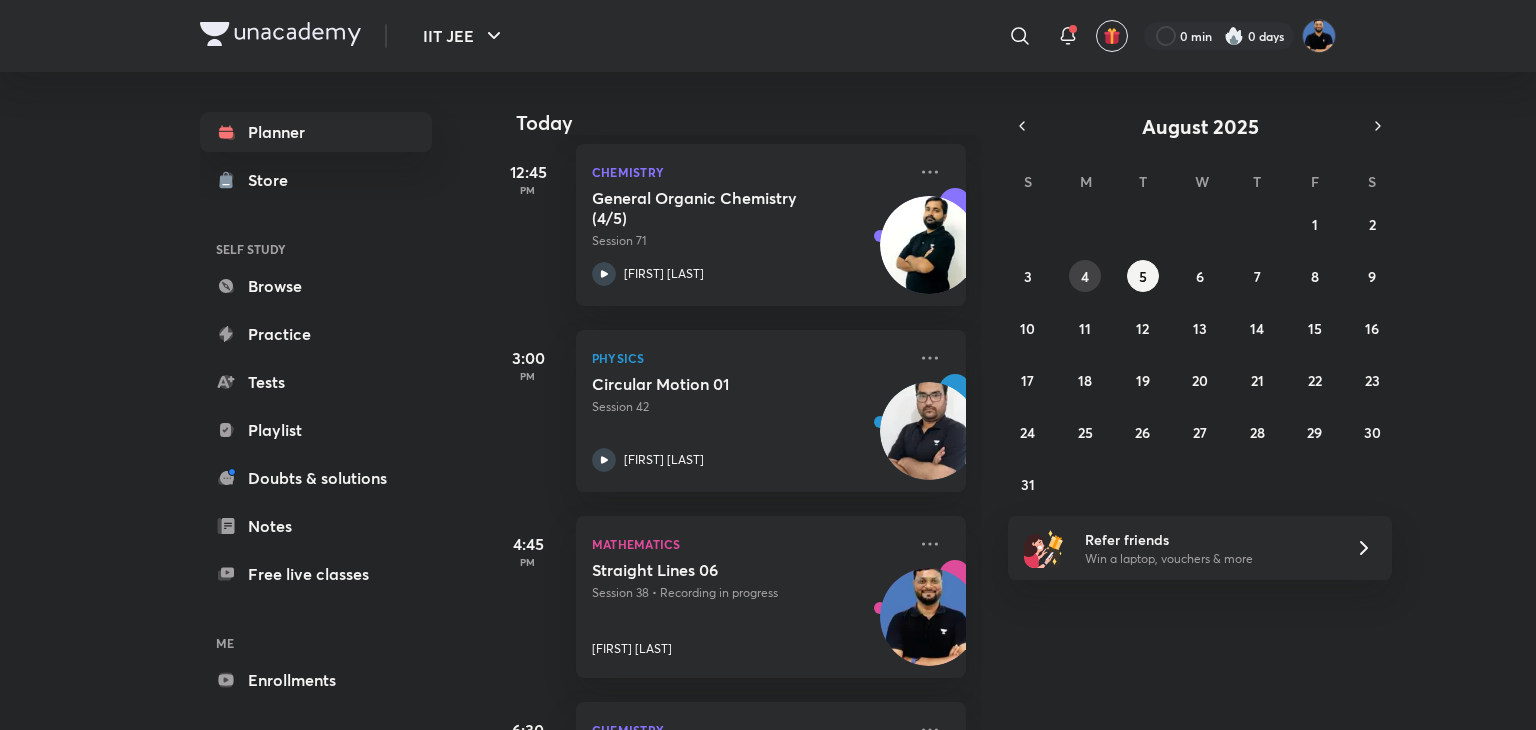 click on "4" at bounding box center [1085, 276] 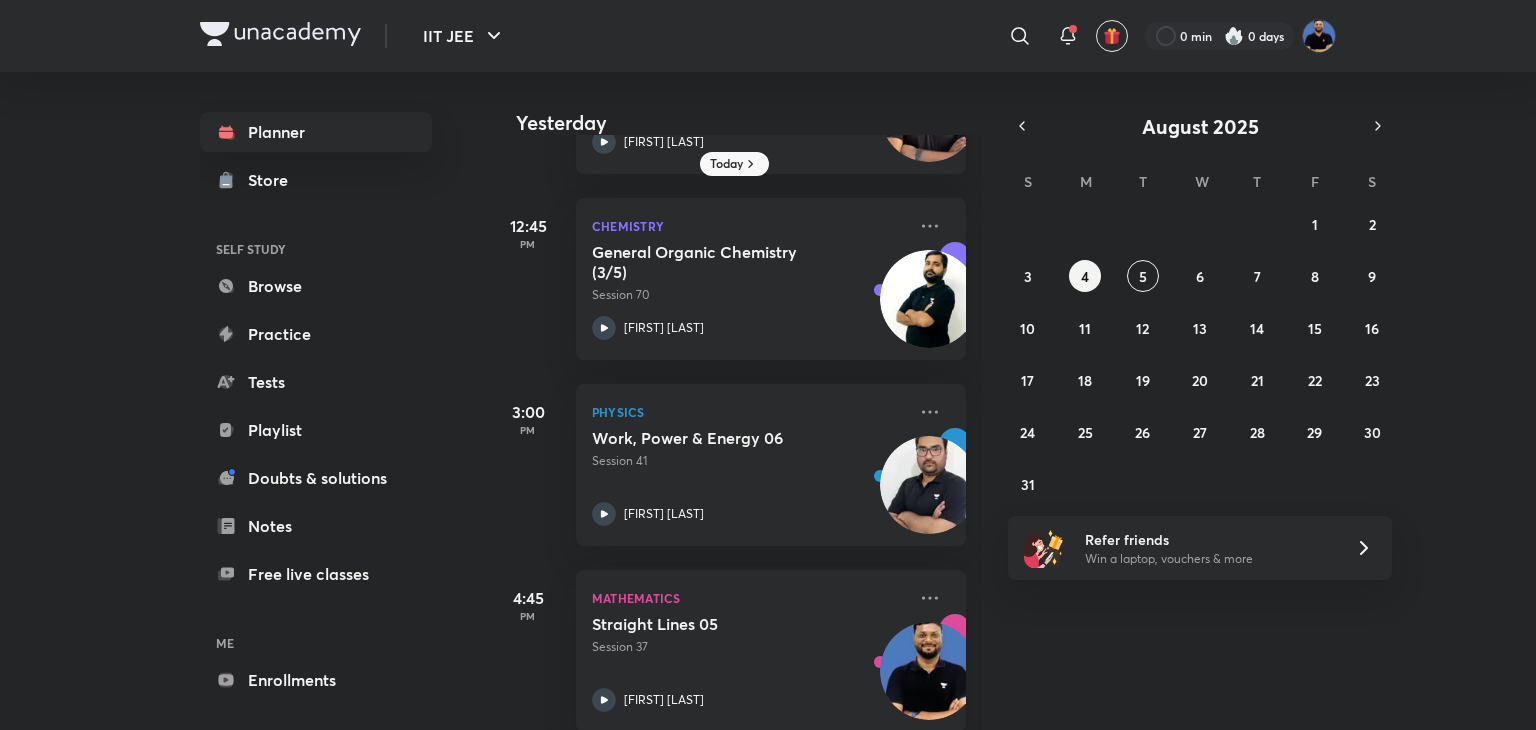 scroll, scrollTop: 740, scrollLeft: 0, axis: vertical 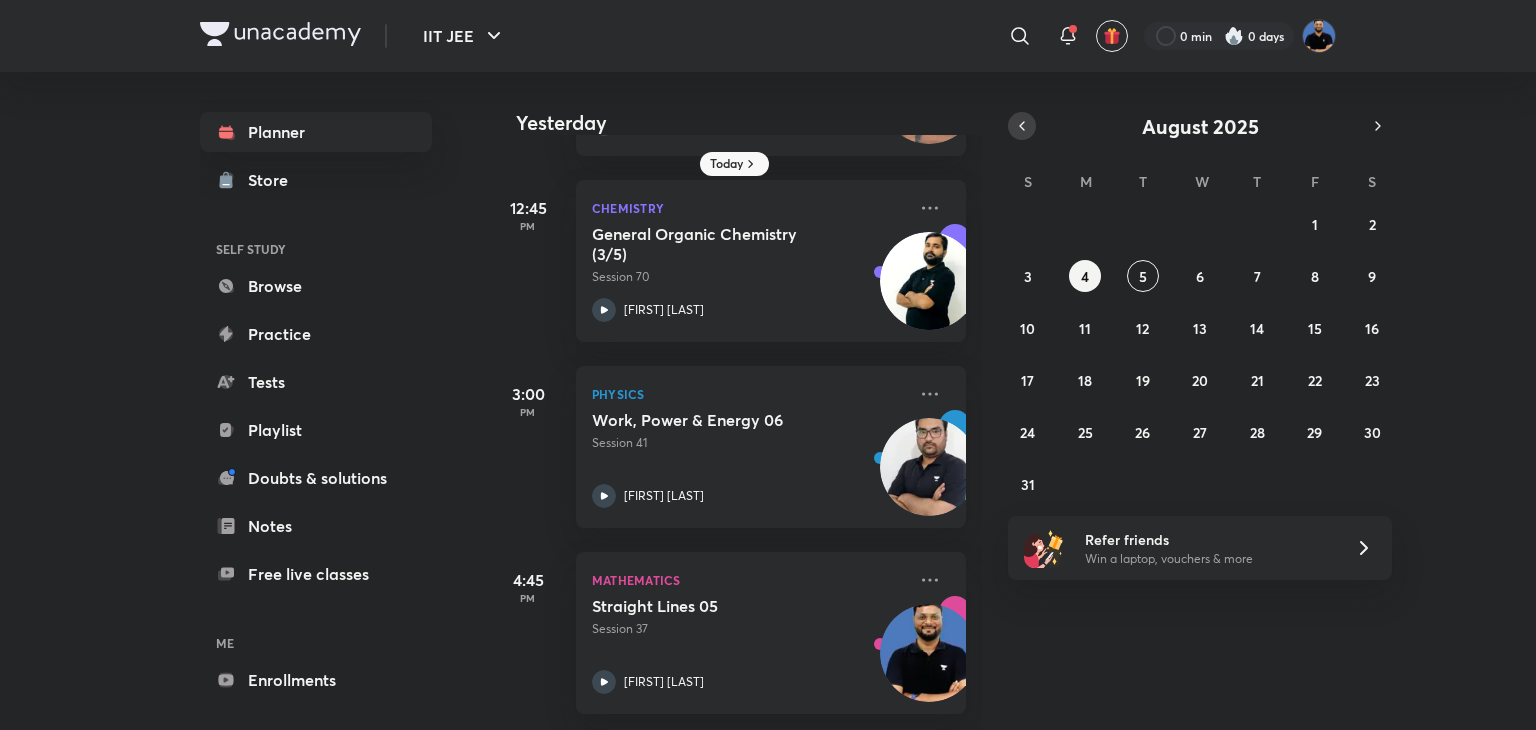 click at bounding box center [1022, 126] 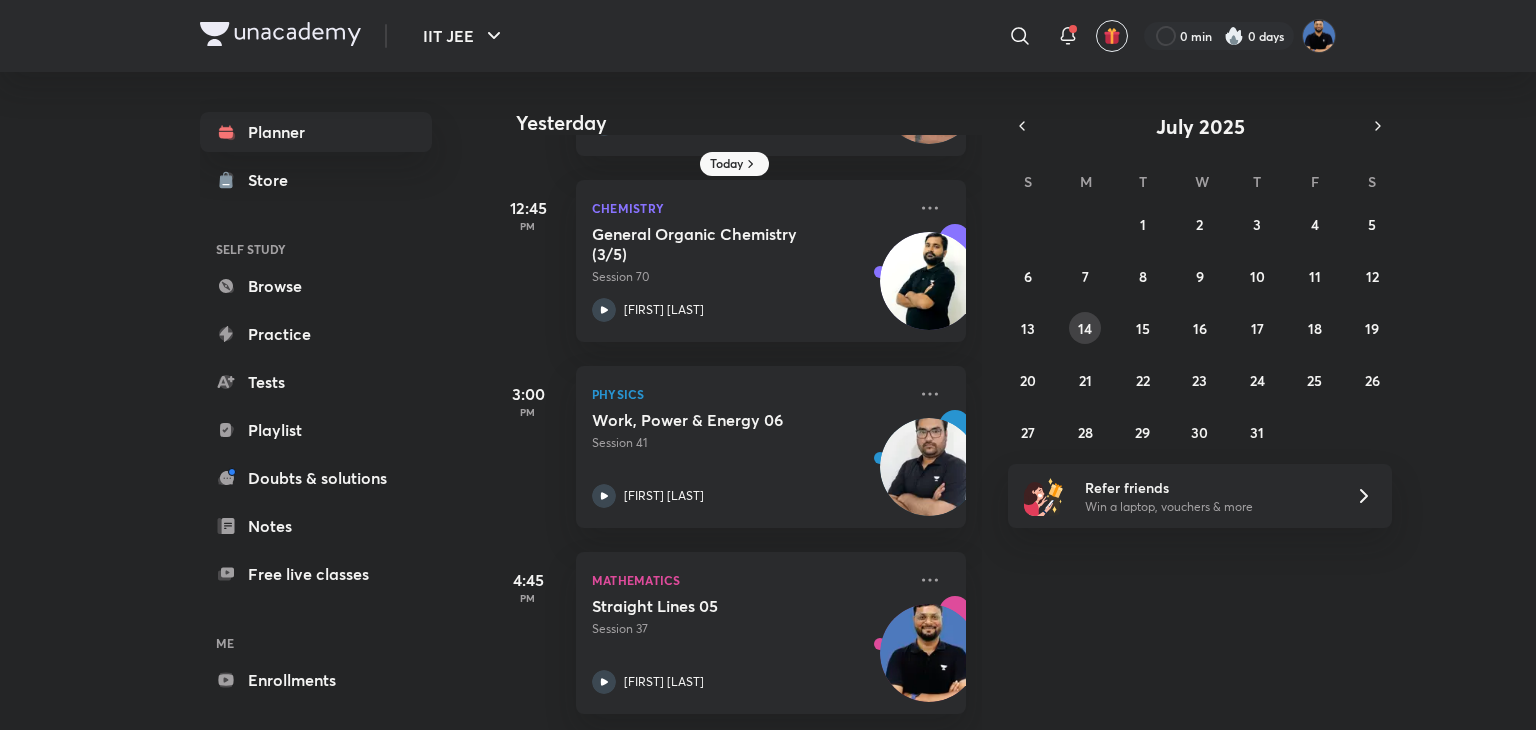 click on "14" at bounding box center [1085, 328] 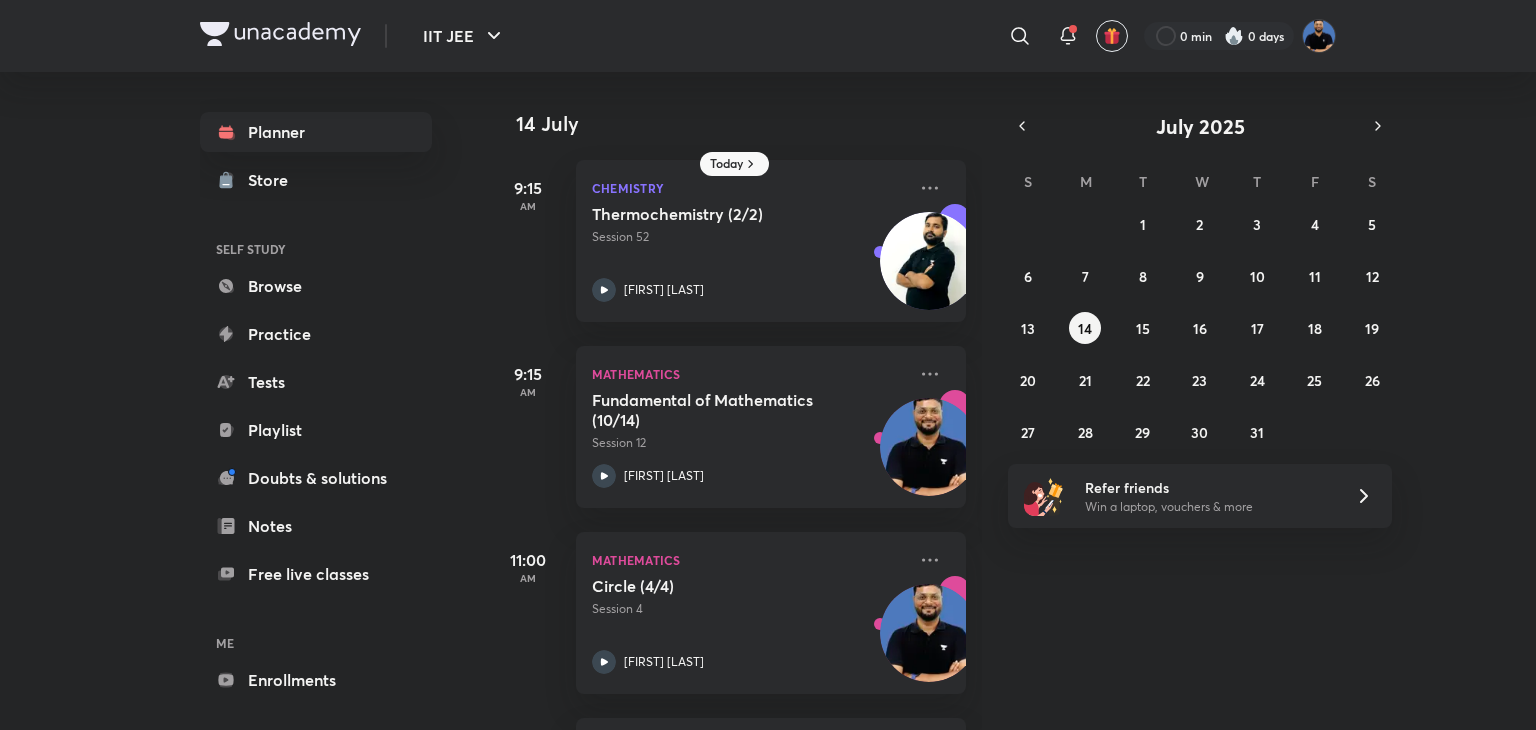 scroll, scrollTop: 553, scrollLeft: 0, axis: vertical 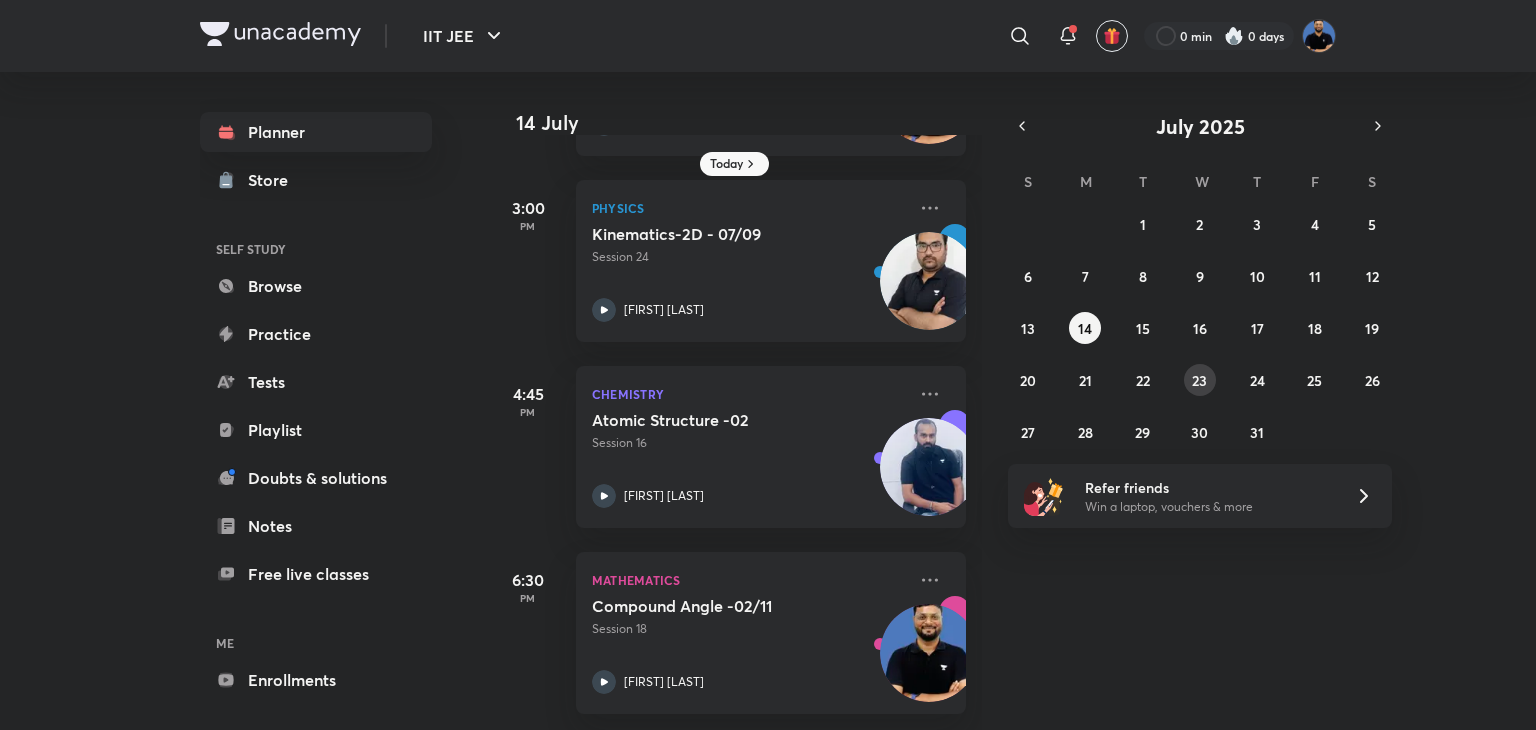 click on "23" at bounding box center [1199, 380] 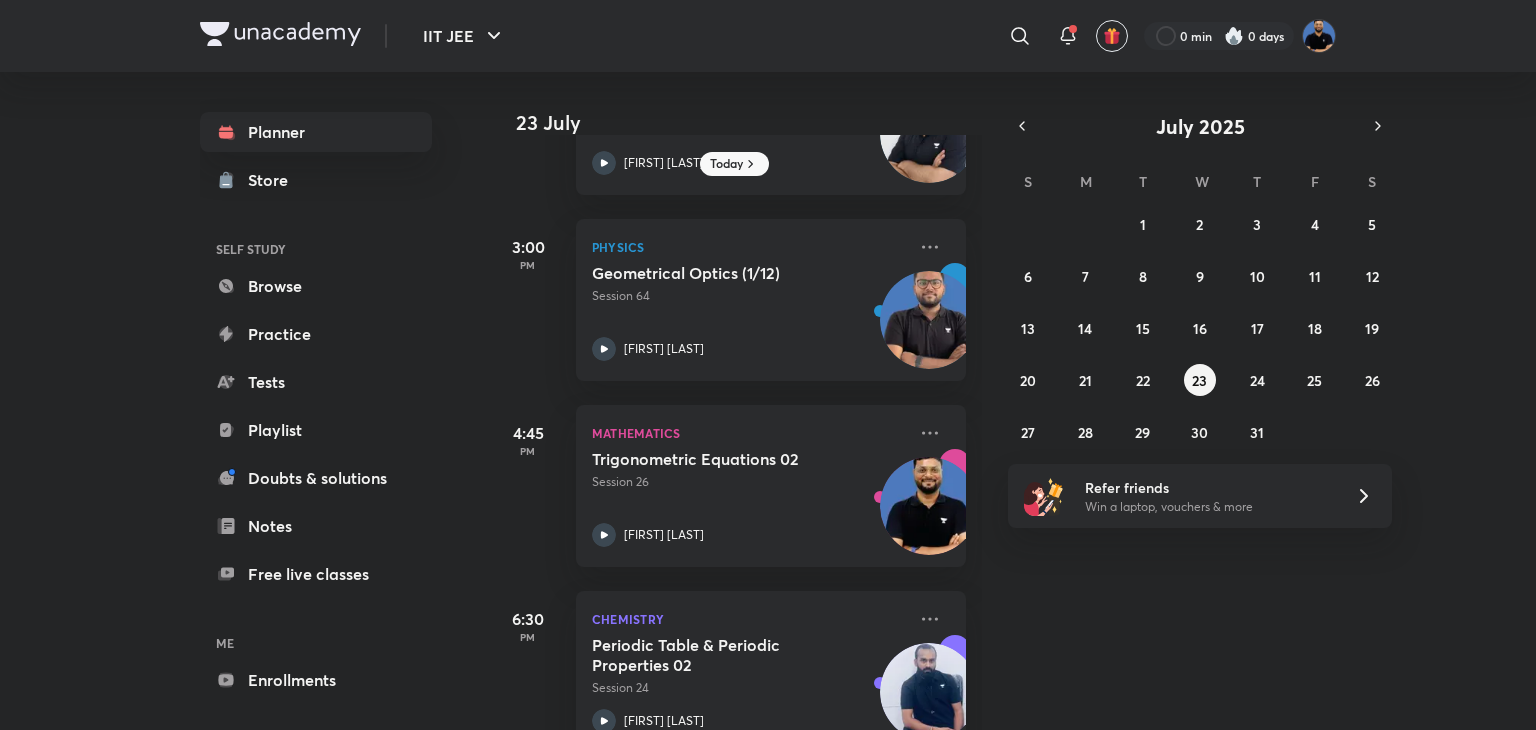 scroll, scrollTop: 925, scrollLeft: 0, axis: vertical 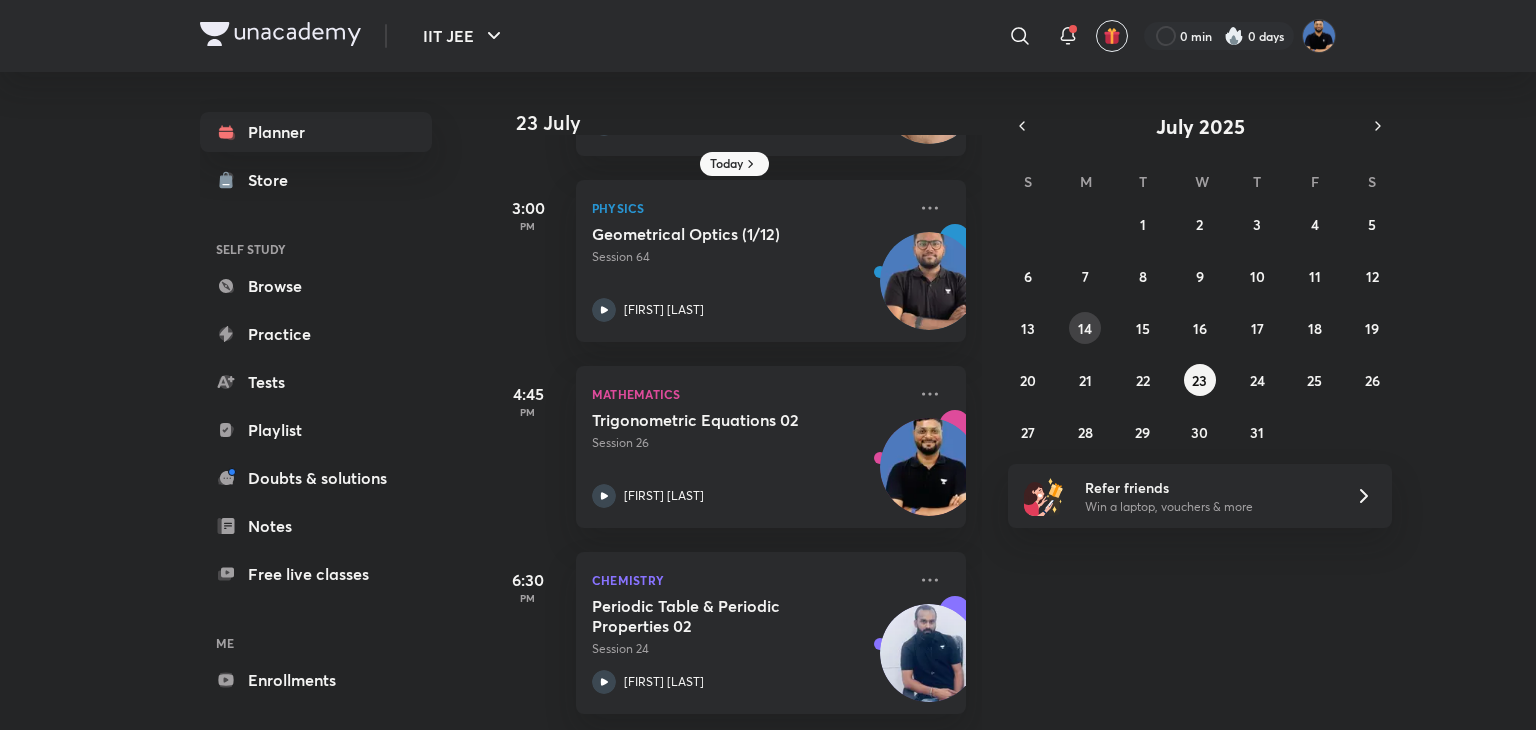 click on "14" at bounding box center [1085, 328] 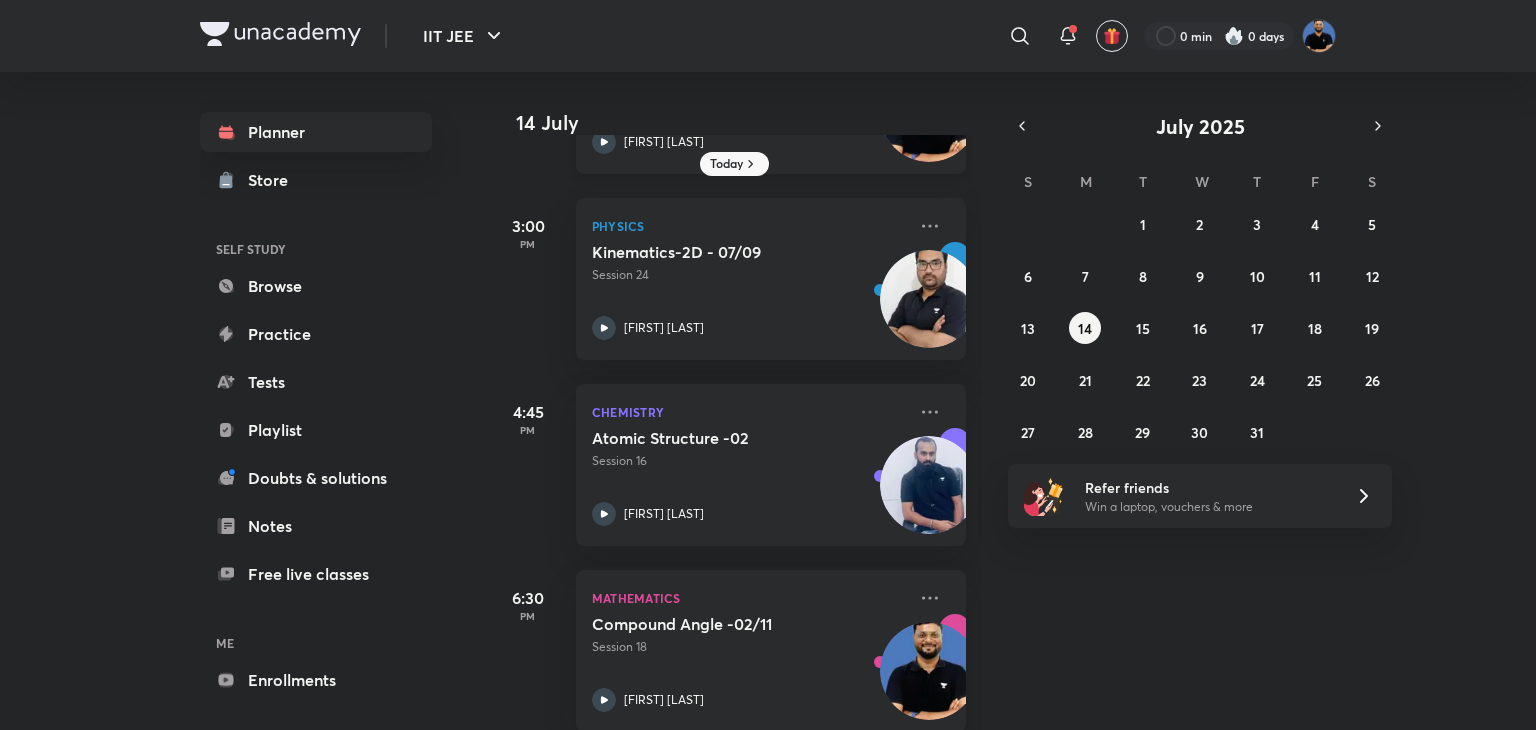 scroll, scrollTop: 553, scrollLeft: 0, axis: vertical 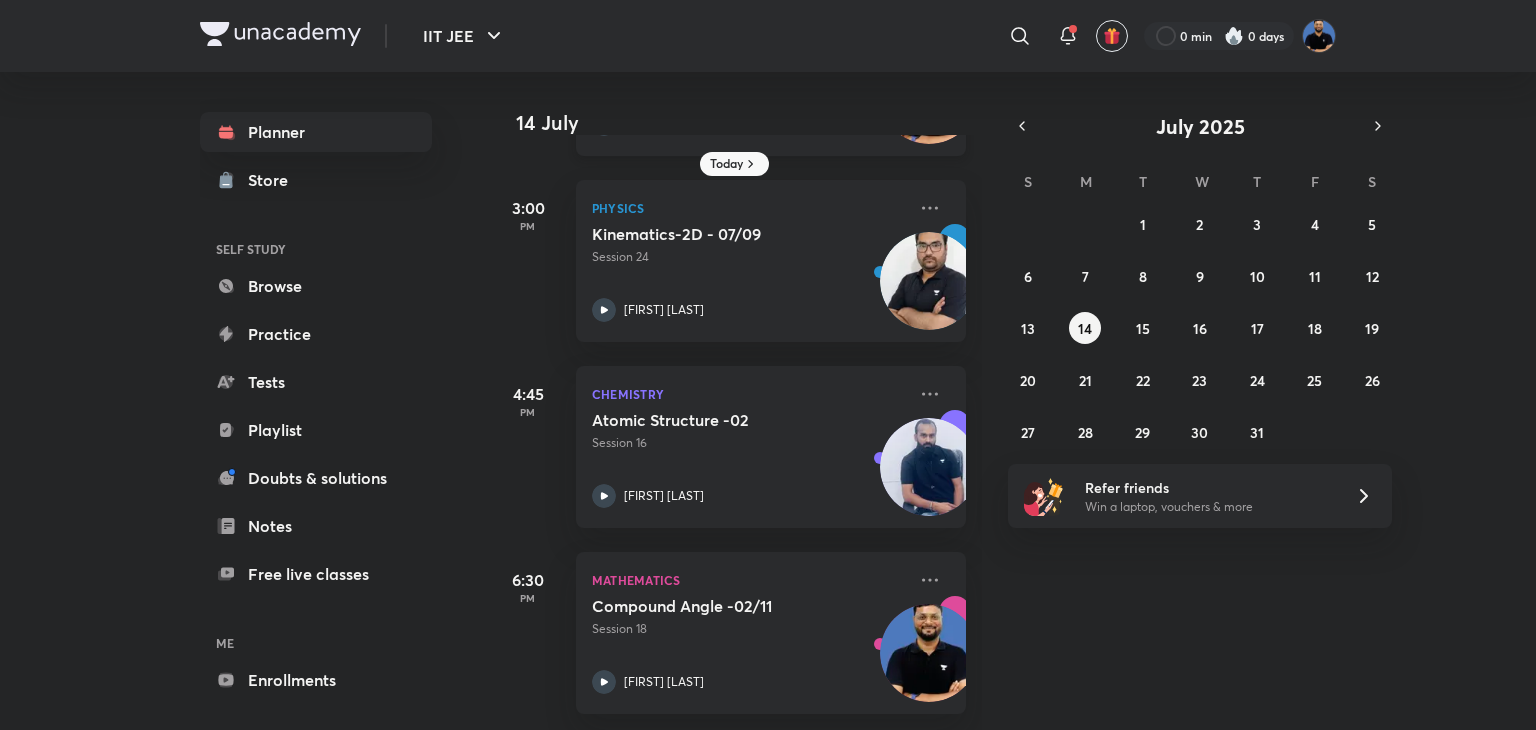 click on "Compound Angle -02/11" at bounding box center [716, 606] 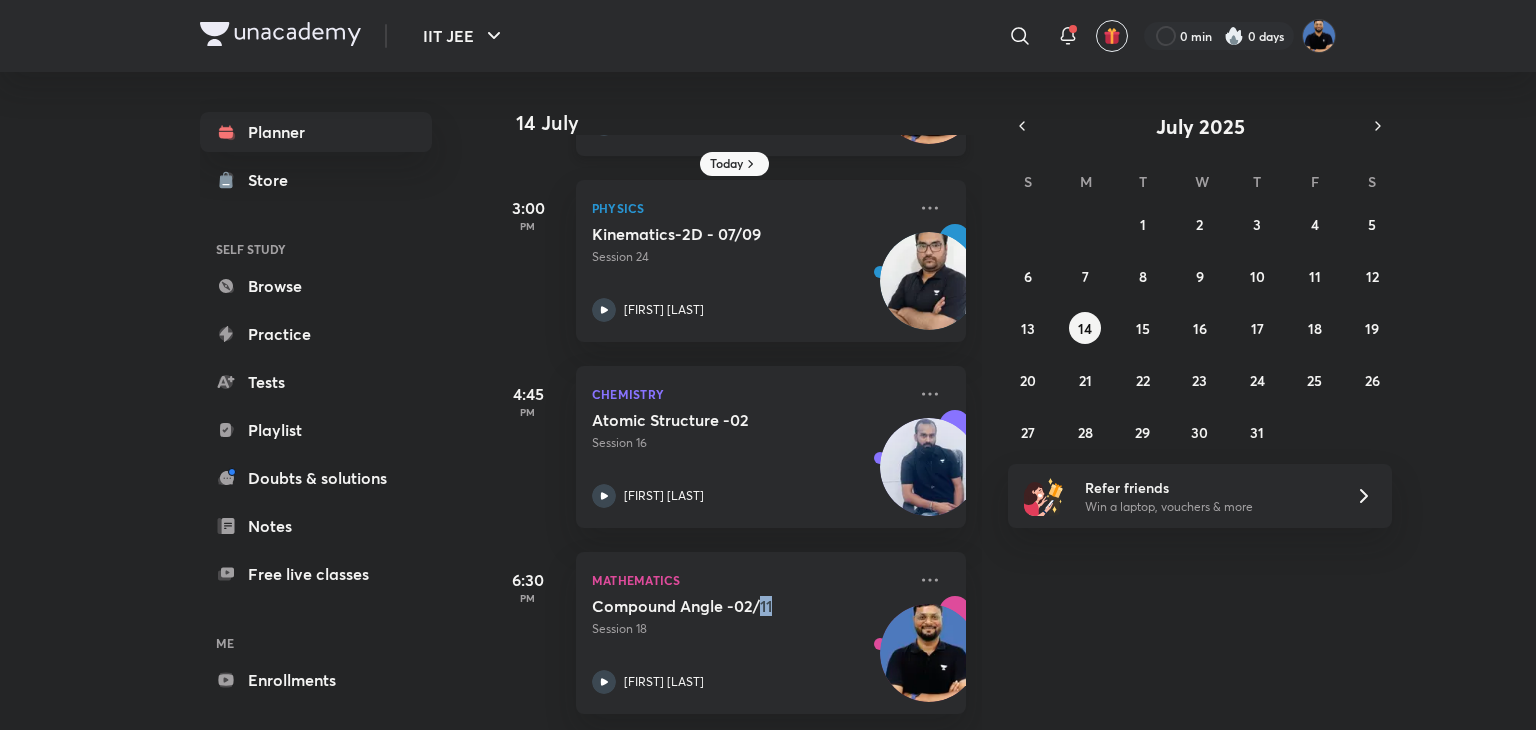 click on "Compound Angle -02/11" at bounding box center (716, 606) 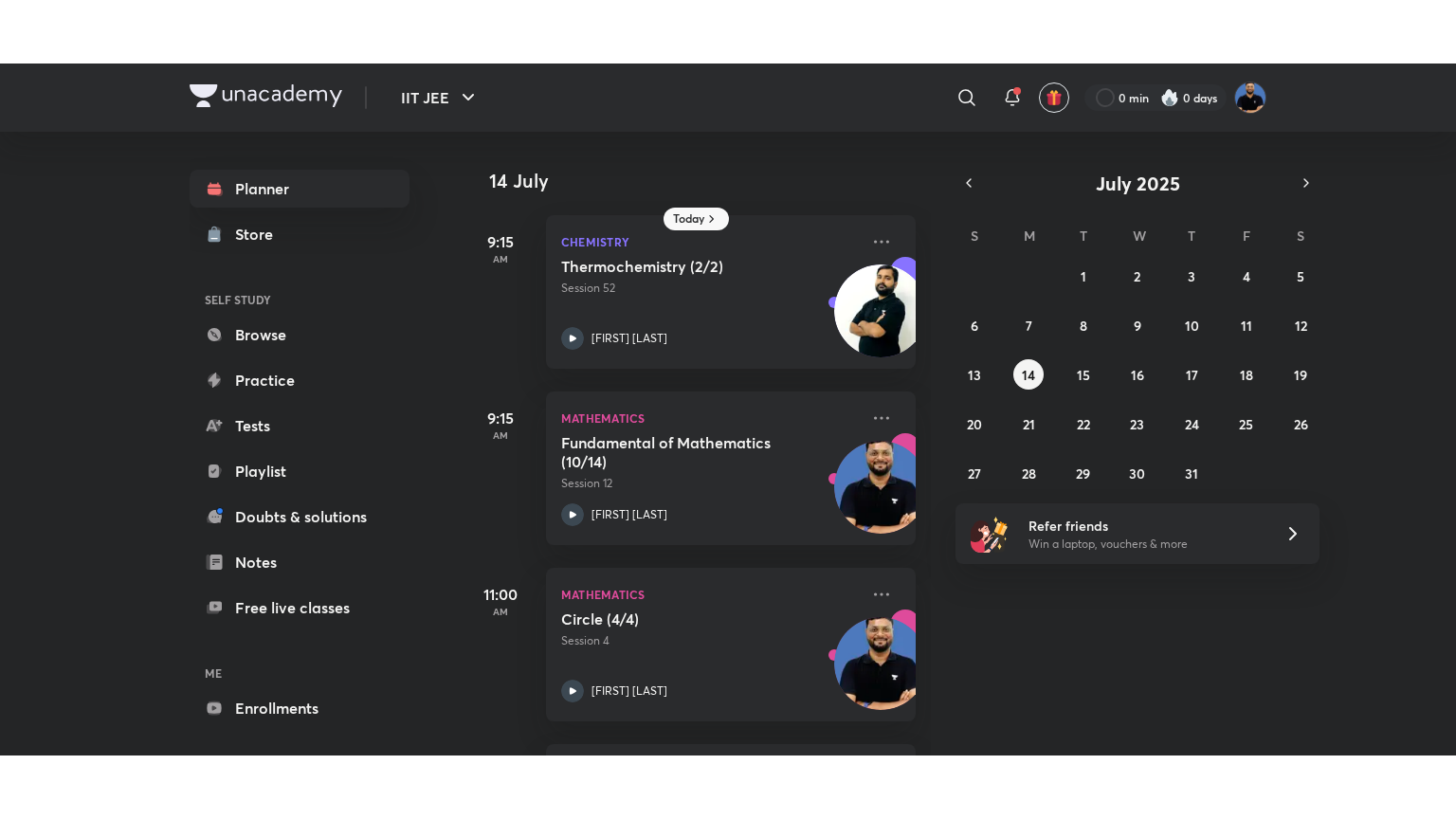 scroll, scrollTop: 524, scrollLeft: 0, axis: vertical 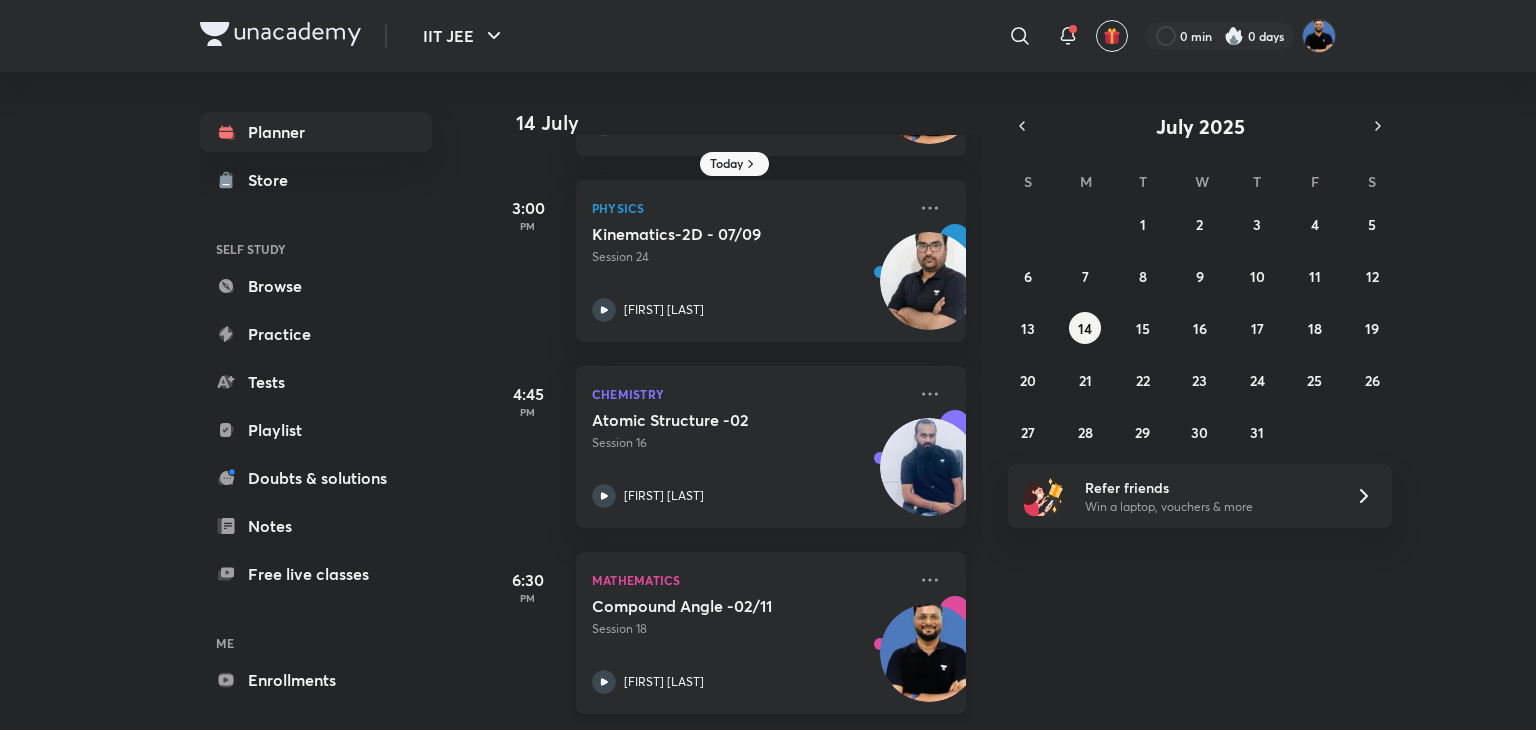 click on "Compound Angle -02/11 Session 18 [FIRST] [LAST]" at bounding box center [749, 645] 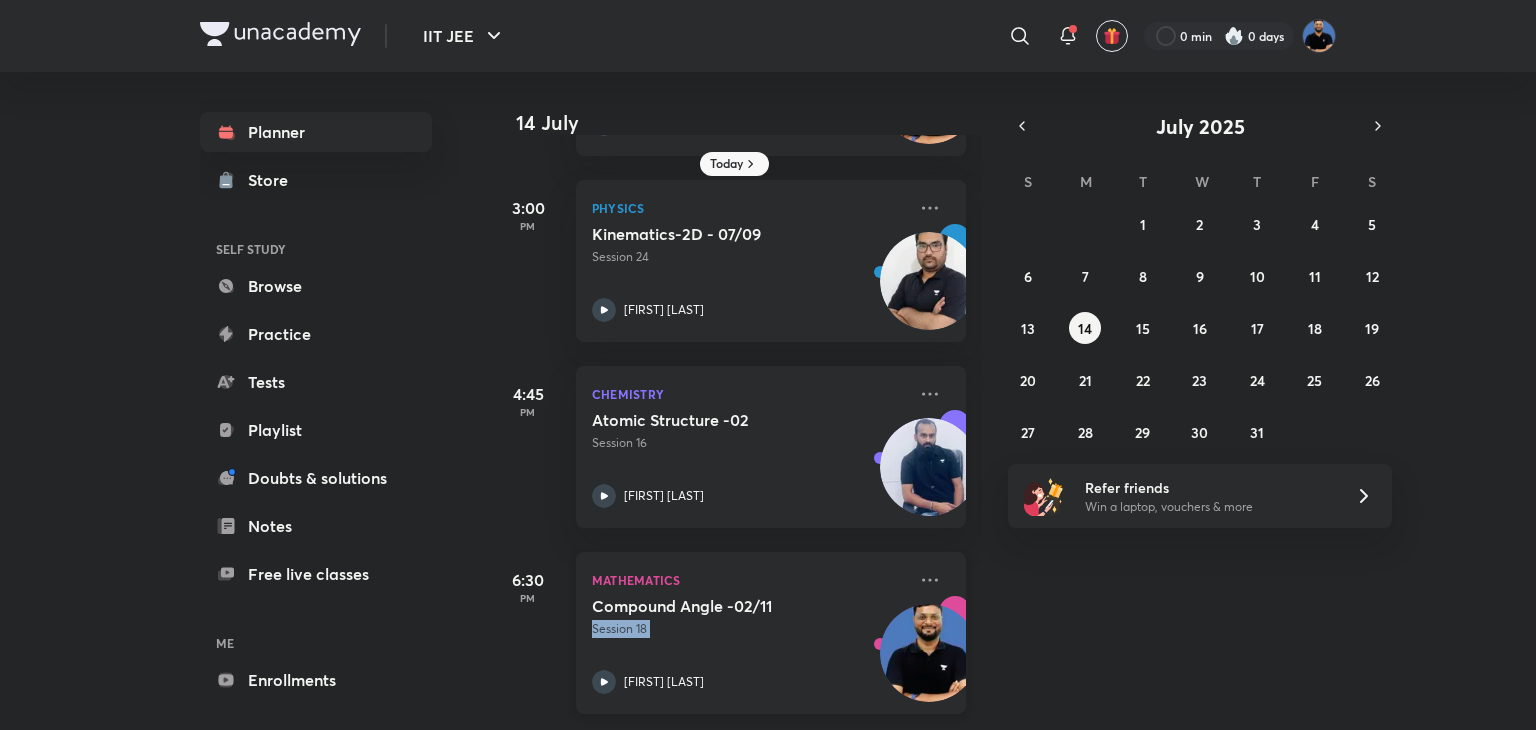 click on "Compound Angle -02/11 Session 18 [FIRST] [LAST]" at bounding box center (749, 645) 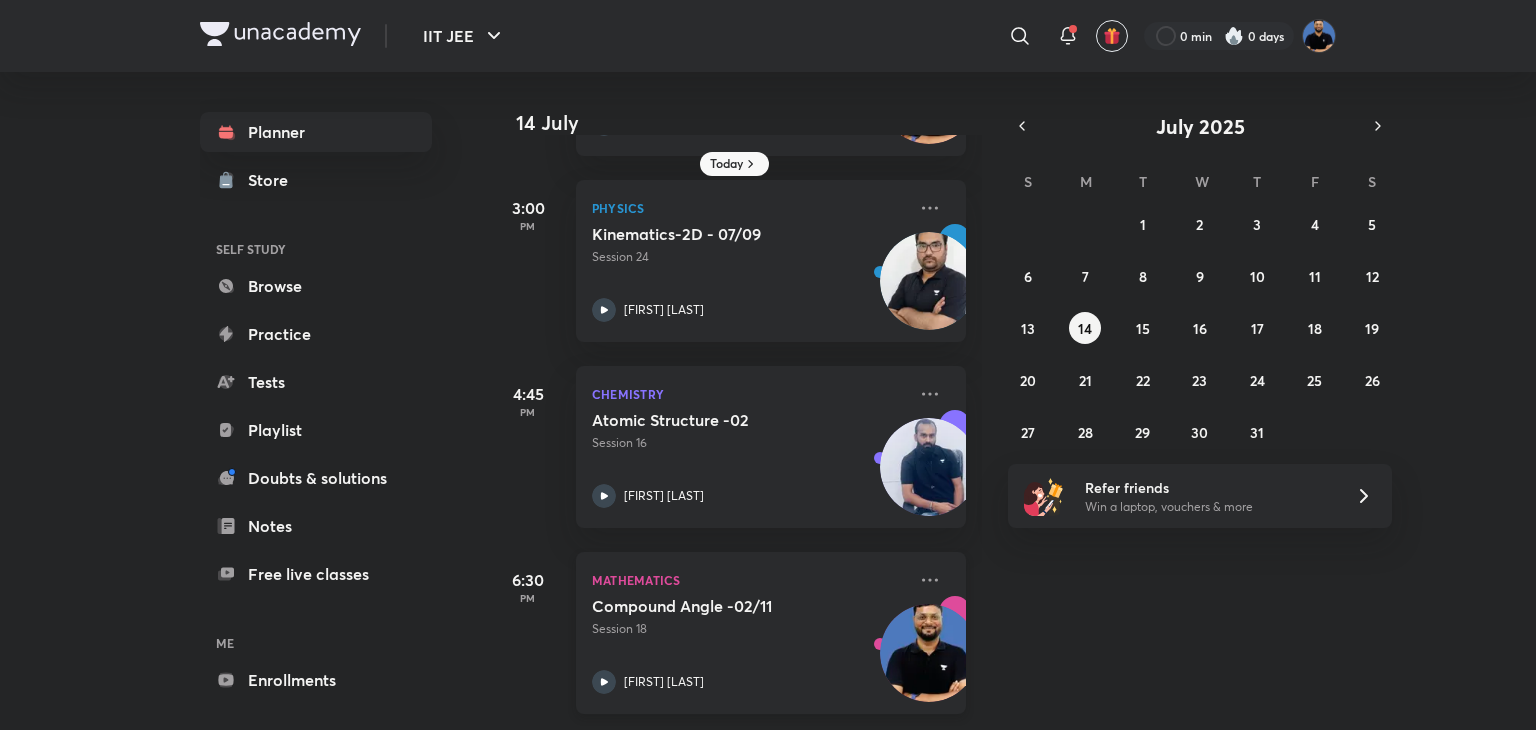 click on "Compound Angle -02/11 Session 18 [FIRST] [LAST]" at bounding box center (749, 645) 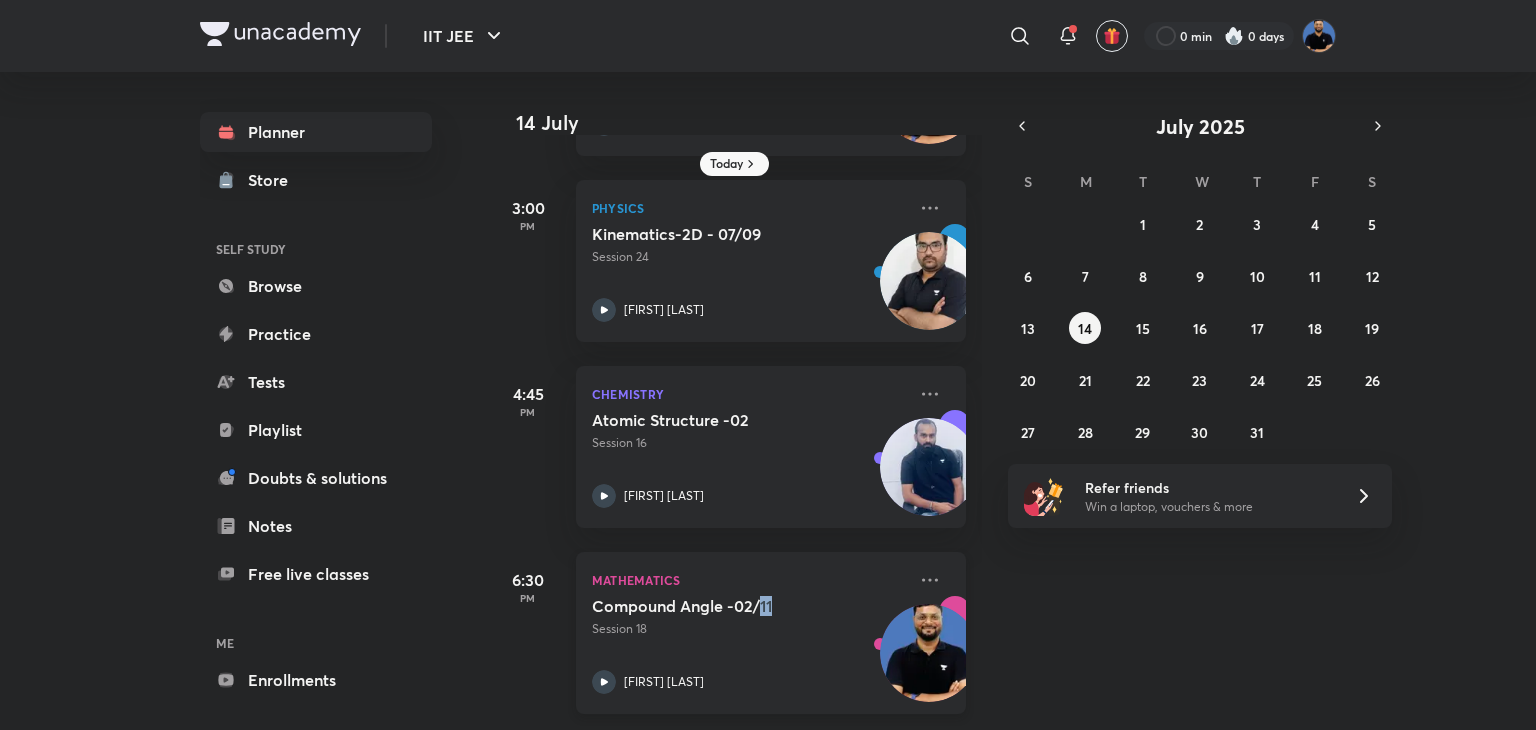 click on "Compound Angle -02/11" at bounding box center (716, 606) 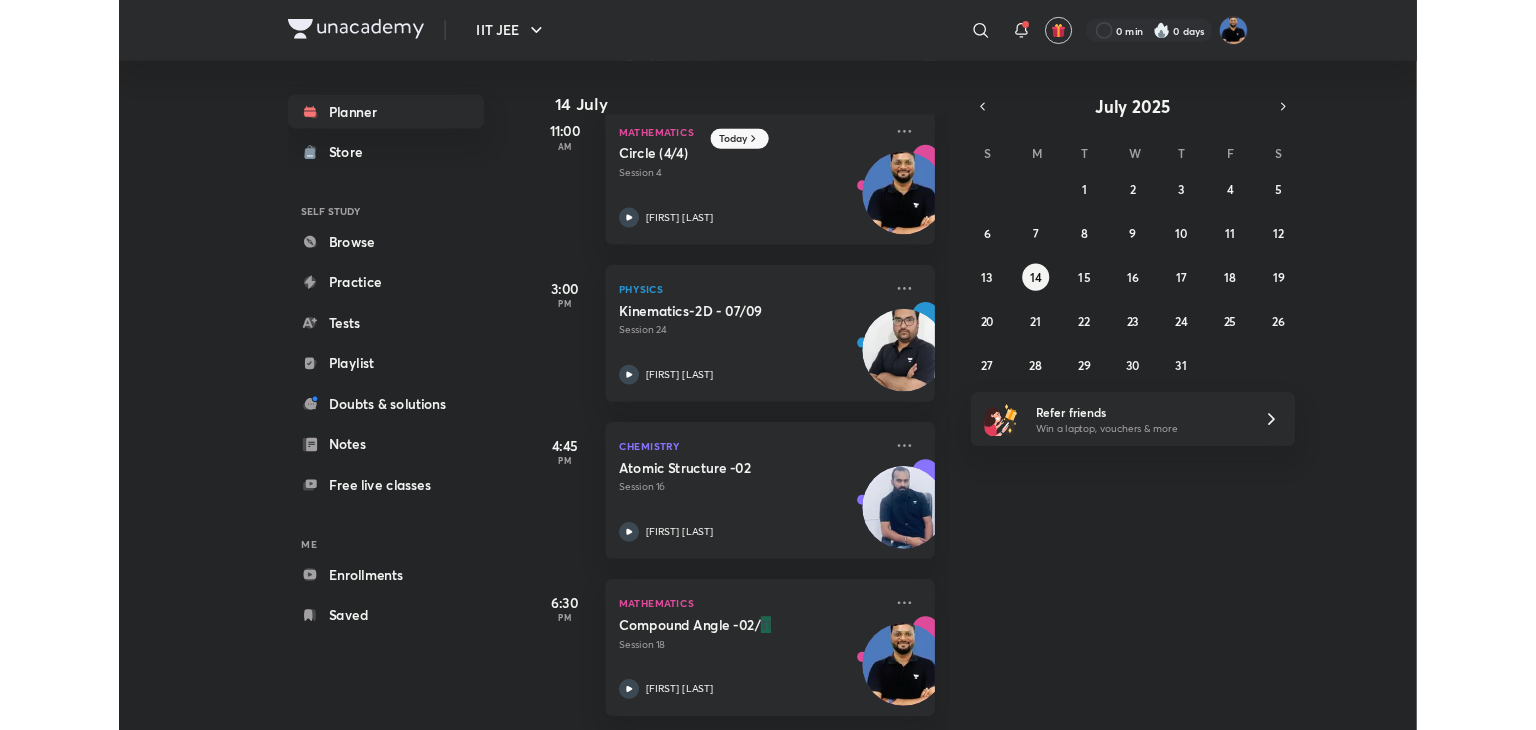 scroll, scrollTop: 419, scrollLeft: 0, axis: vertical 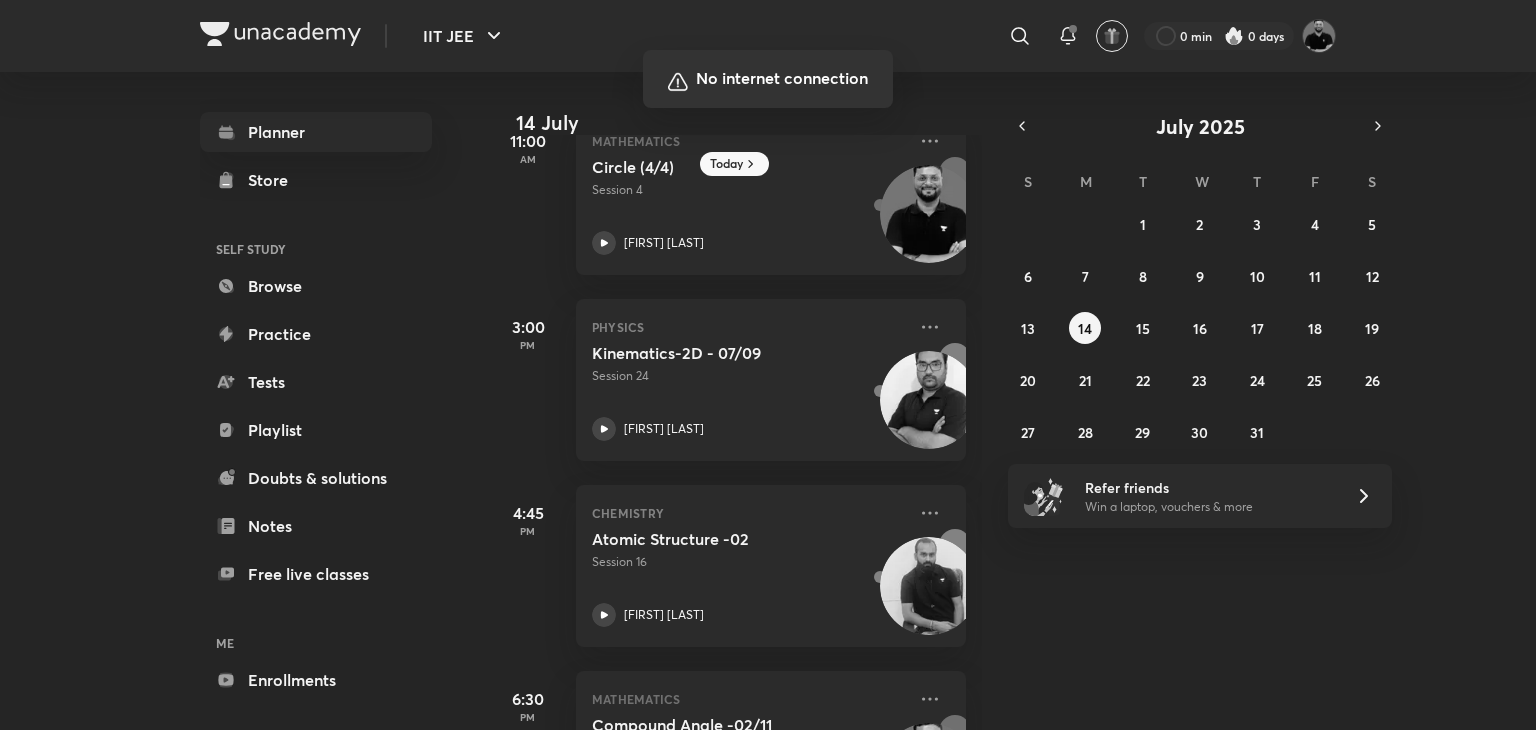 click at bounding box center [768, 365] 